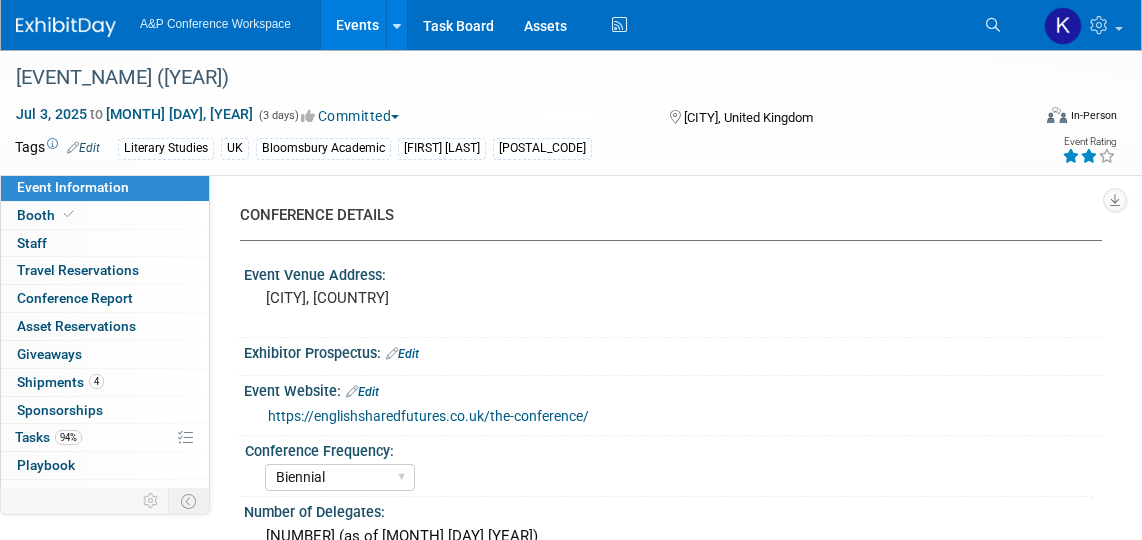 select on "Biennial" 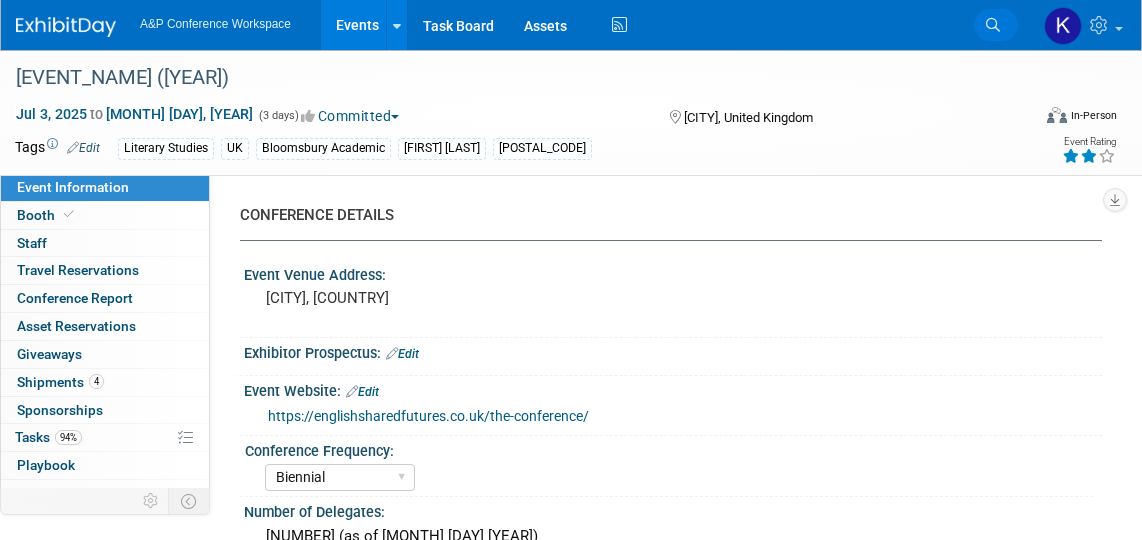 scroll, scrollTop: 0, scrollLeft: 0, axis: both 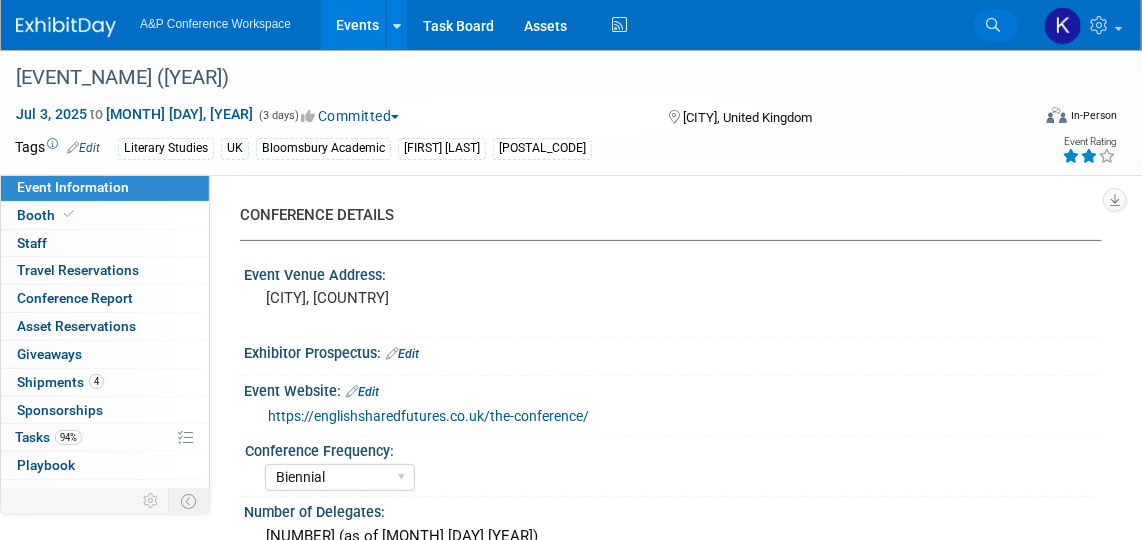click at bounding box center (993, 25) 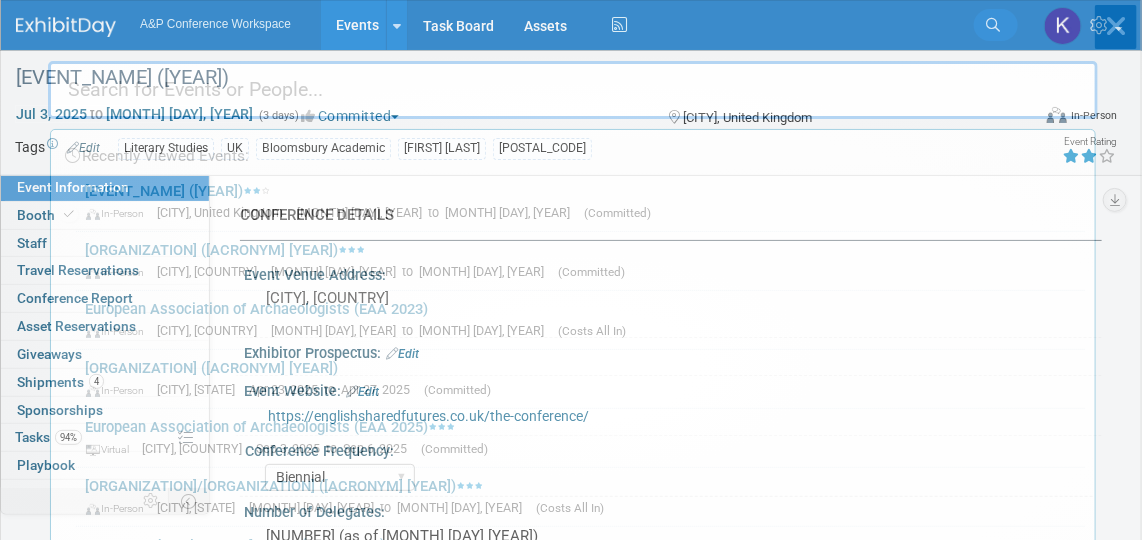 type on "e" 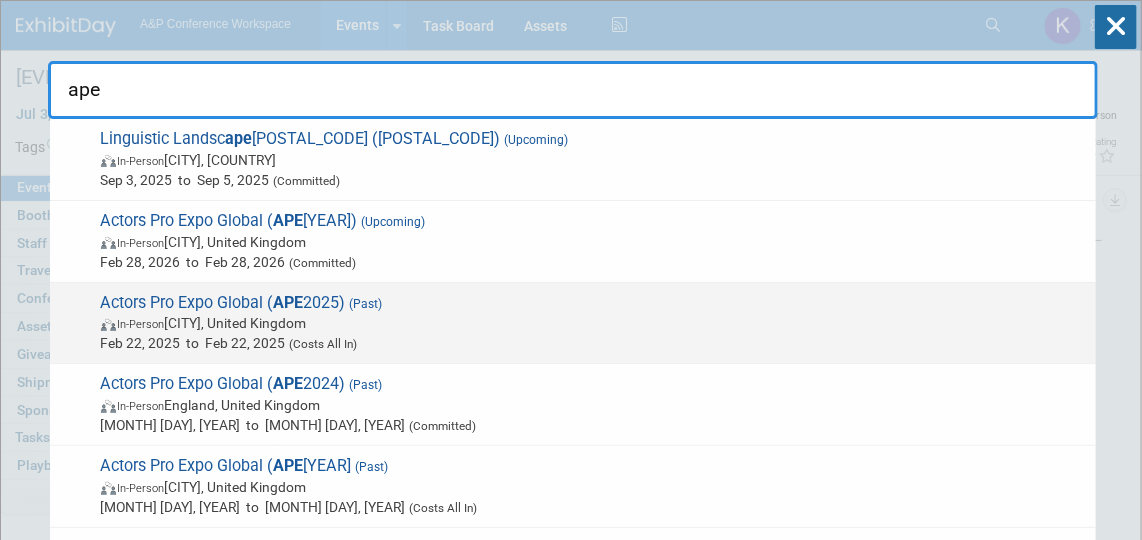 type on "ape" 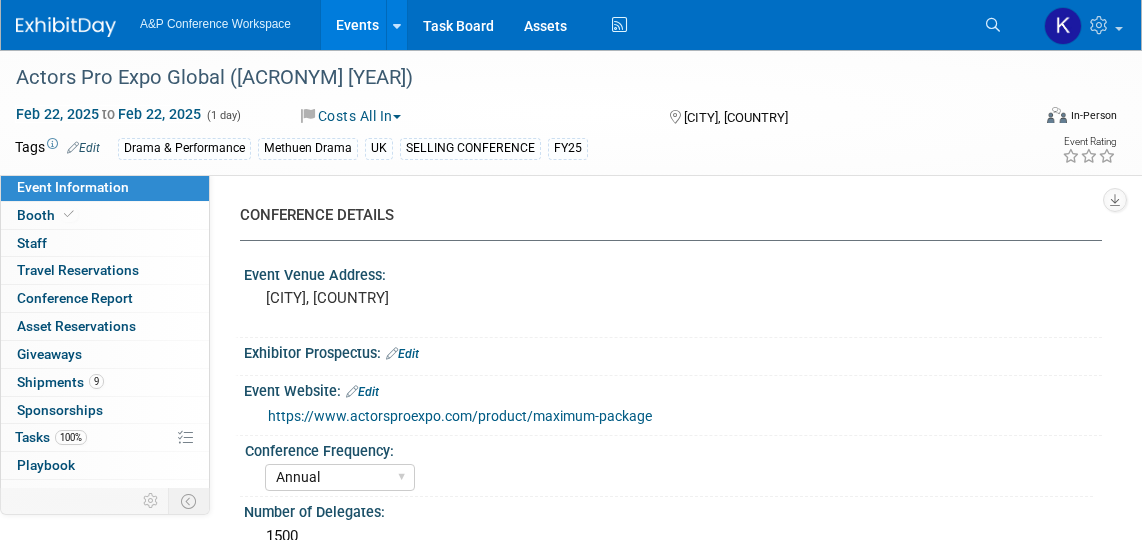 select on "Annual" 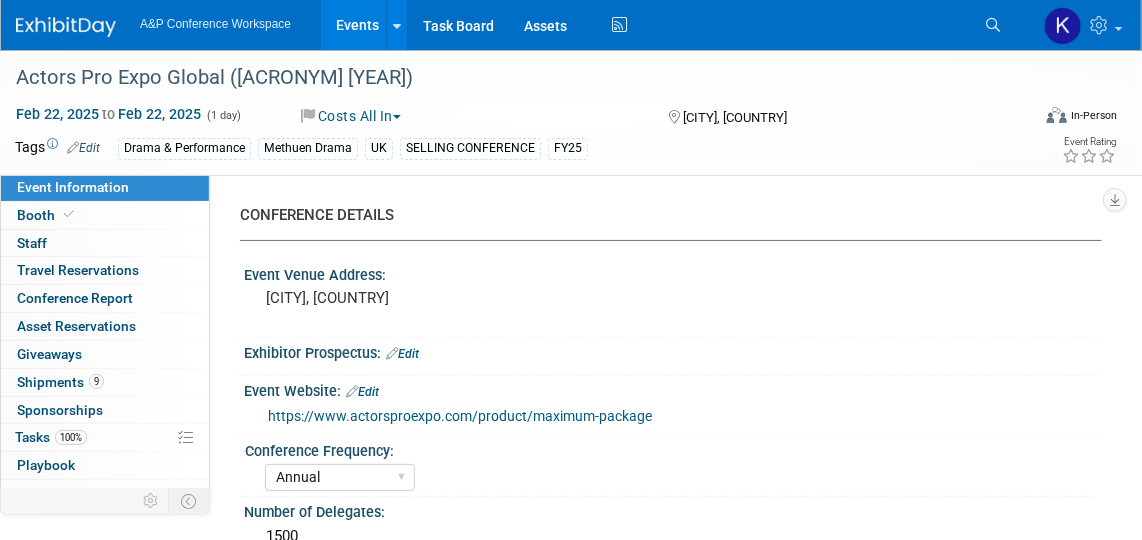 scroll, scrollTop: 0, scrollLeft: 0, axis: both 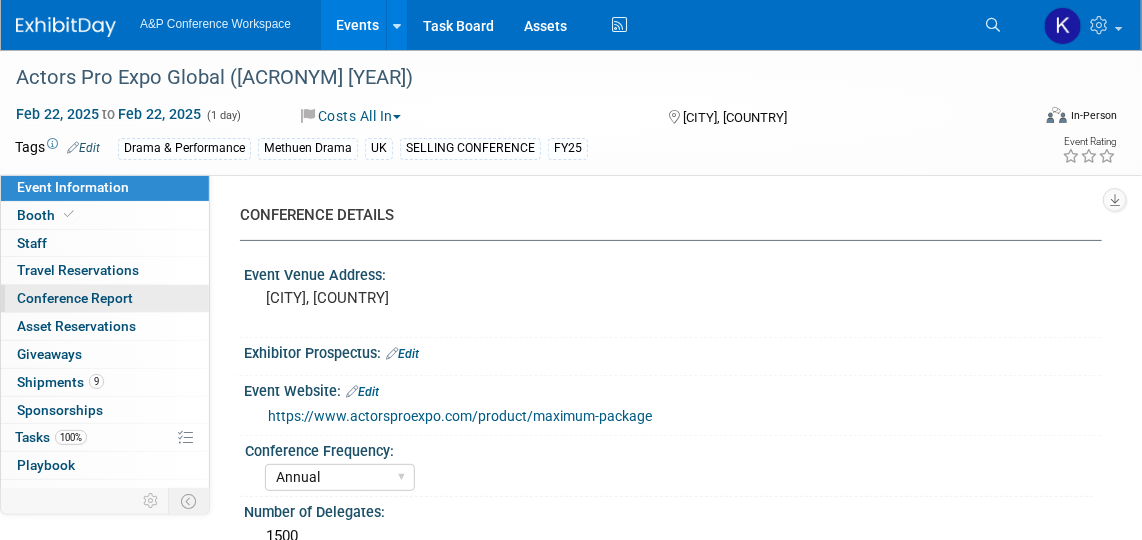 click on "Conference Report" at bounding box center [75, 298] 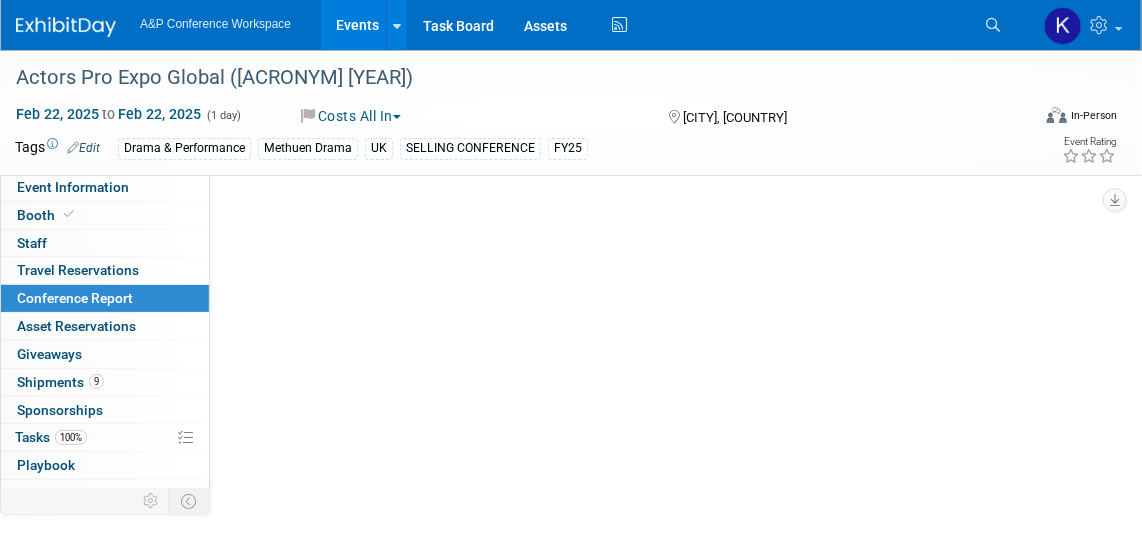select on "YES" 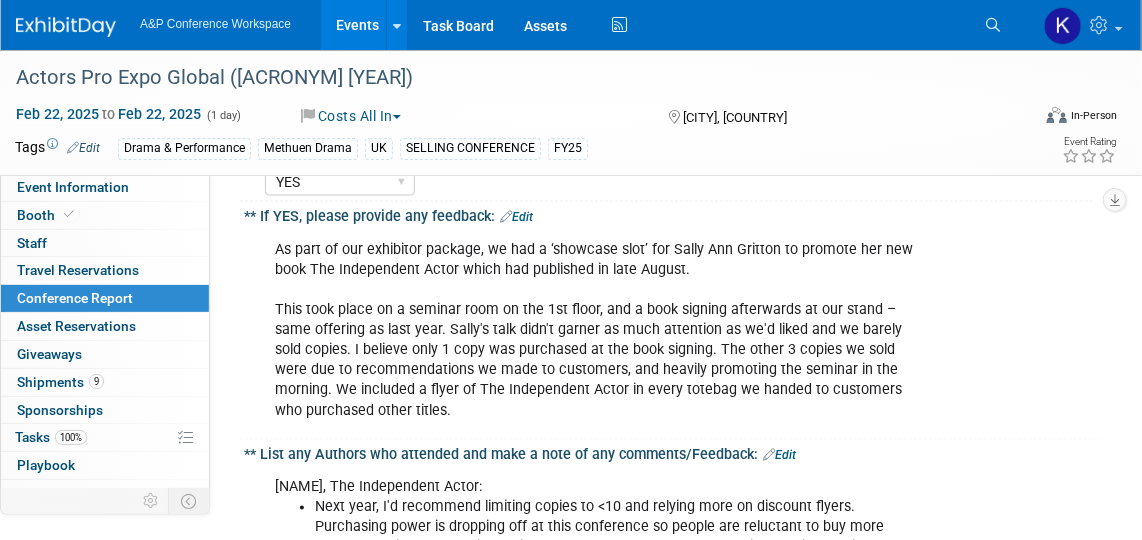 scroll, scrollTop: 3816, scrollLeft: 0, axis: vertical 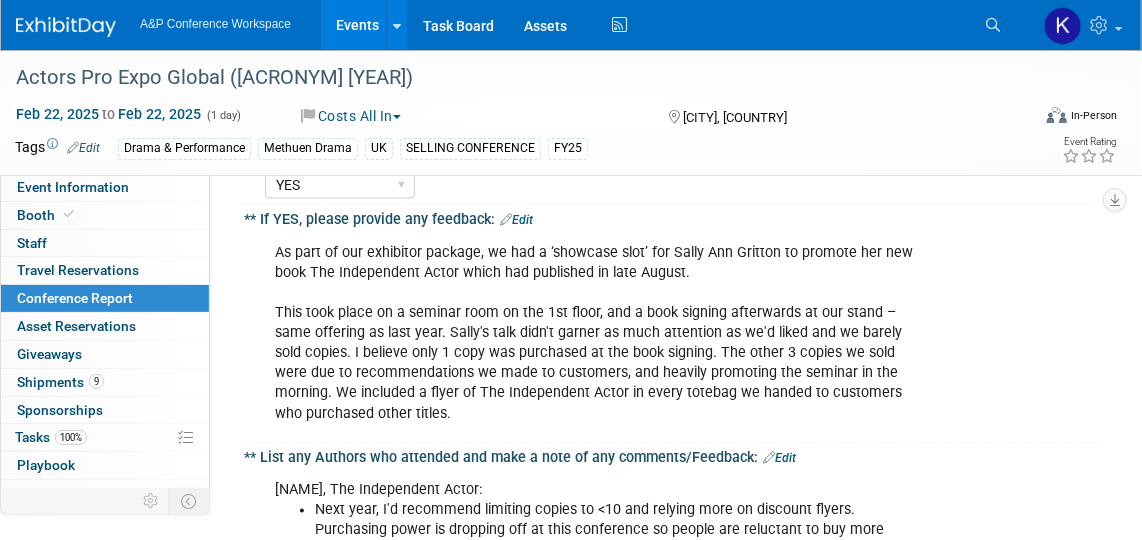 copy on "This took place on a seminar room on the 1st floor, and a book signing afterwards at our stand – same offering as last year. Sally's talk didn't garner as much attention as we'd liked and we barely sold copies. I believe only 1 copy was purchased at the book signing. The other 3 copies we sold were due to recommendations we made to customers, and heavily promoting the seminar in the morning. We included a flyer of The Independent Actor in every totebag we handed to customers who purchased other titles." 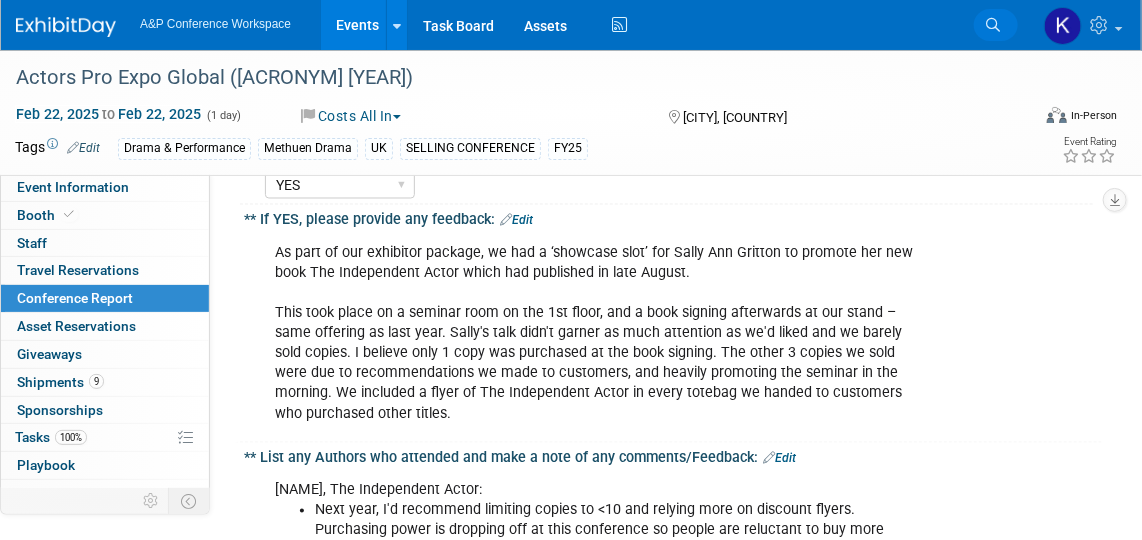 click on "Search" at bounding box center (996, 25) 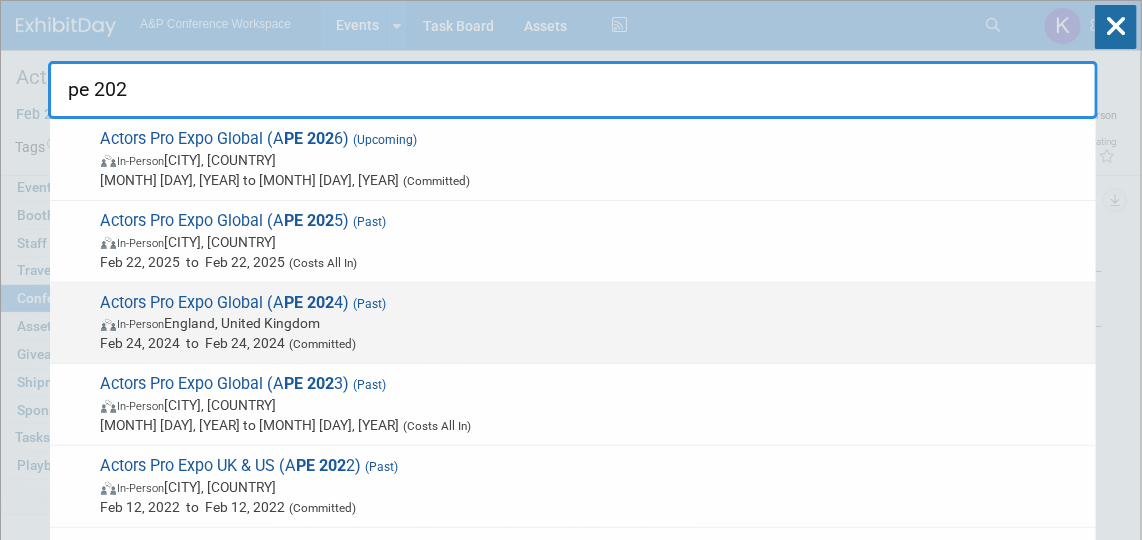 type on "pe 202" 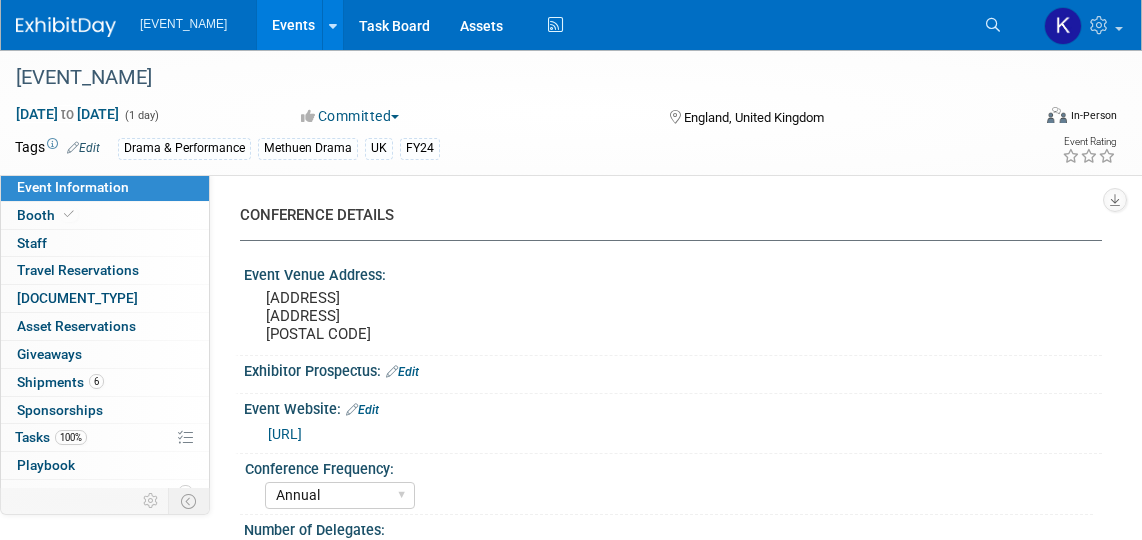 select on "Annual" 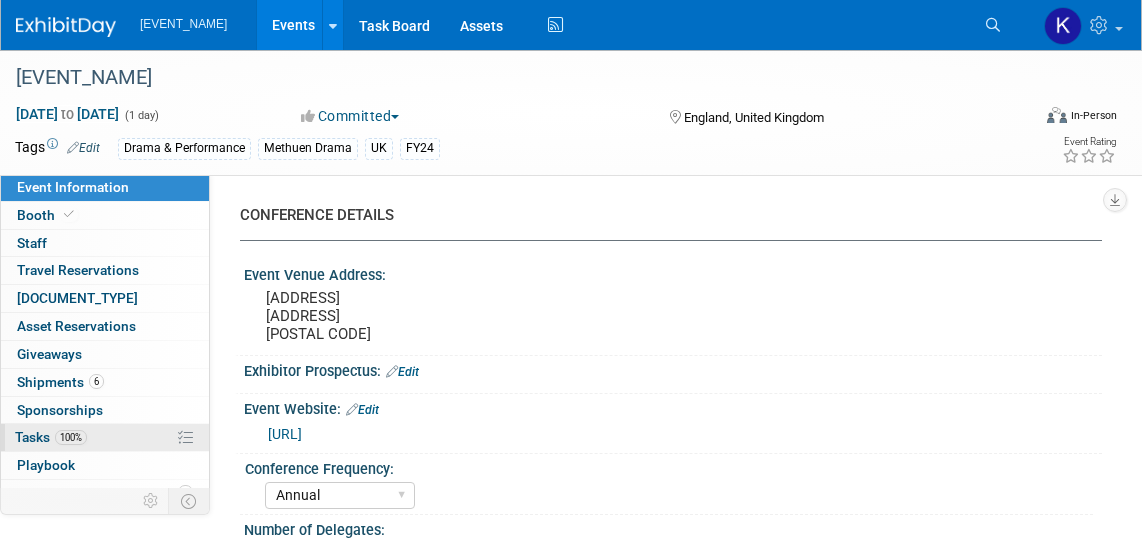 scroll, scrollTop: 0, scrollLeft: 0, axis: both 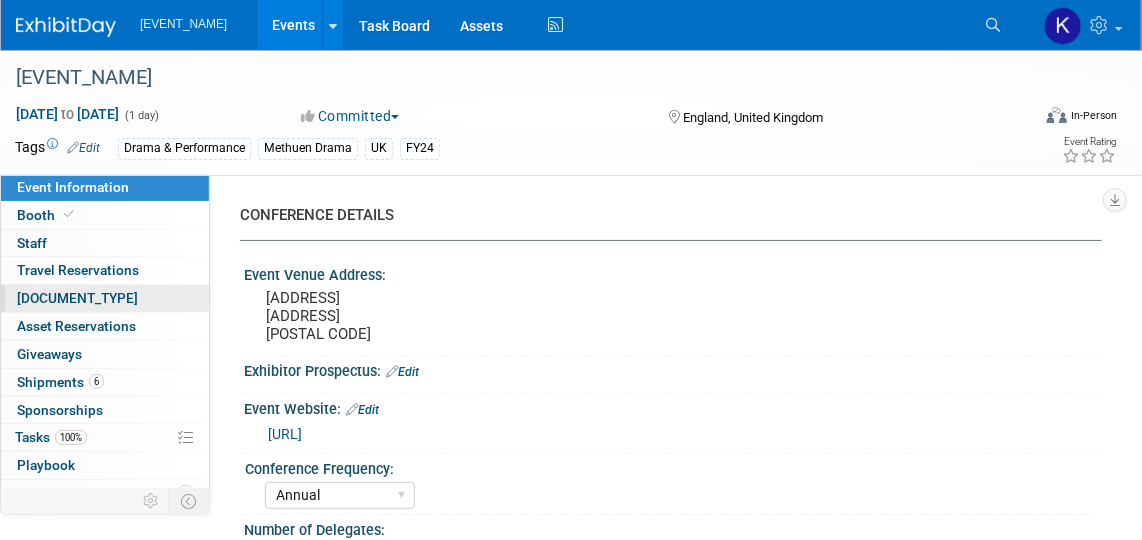 click on "Conference Report" at bounding box center [77, 298] 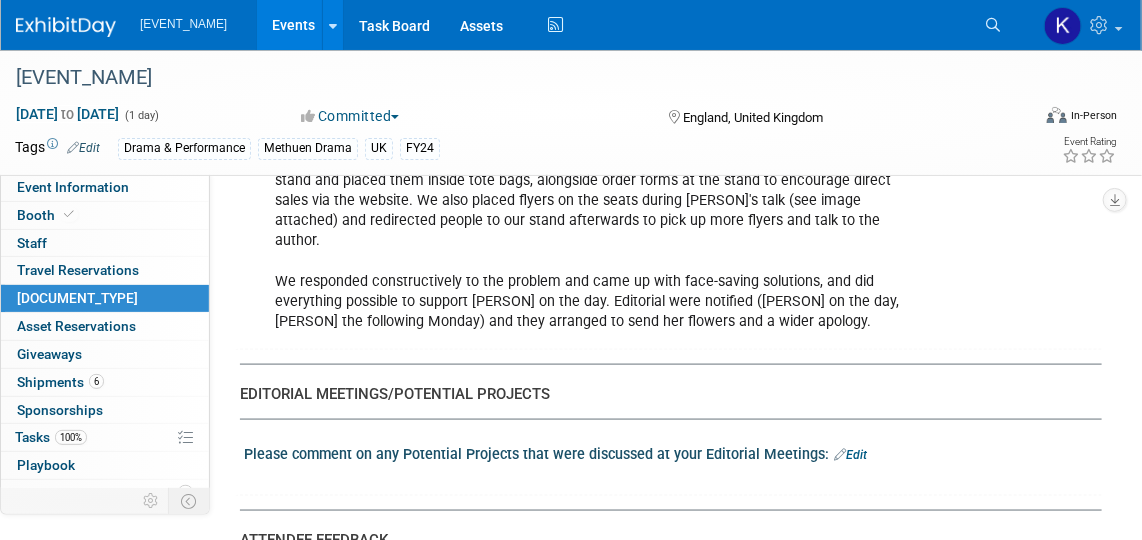 scroll, scrollTop: 3439, scrollLeft: 0, axis: vertical 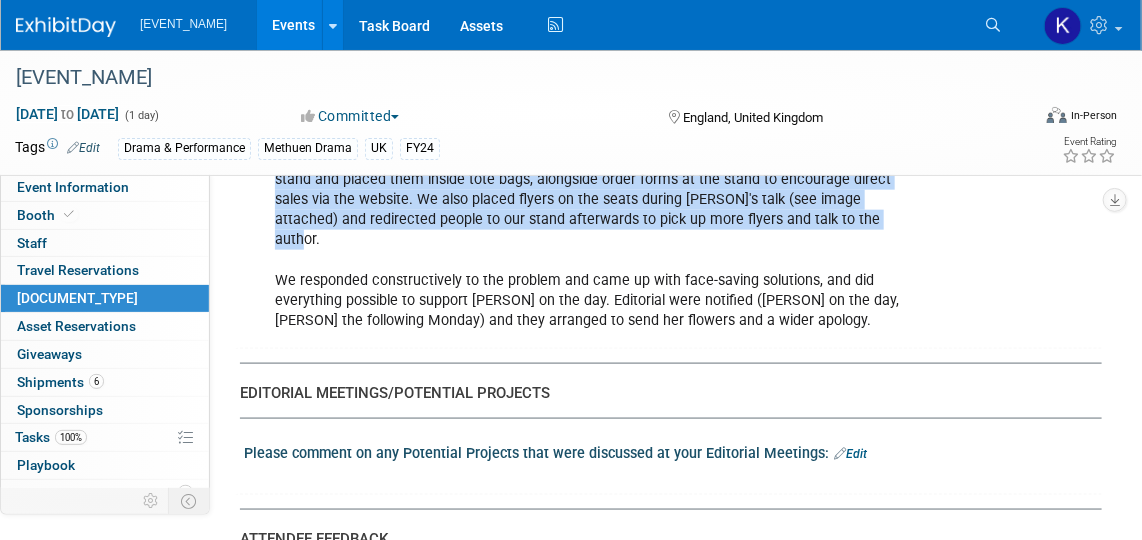 drag, startPoint x: 501, startPoint y: 260, endPoint x: 830, endPoint y: 344, distance: 339.5541 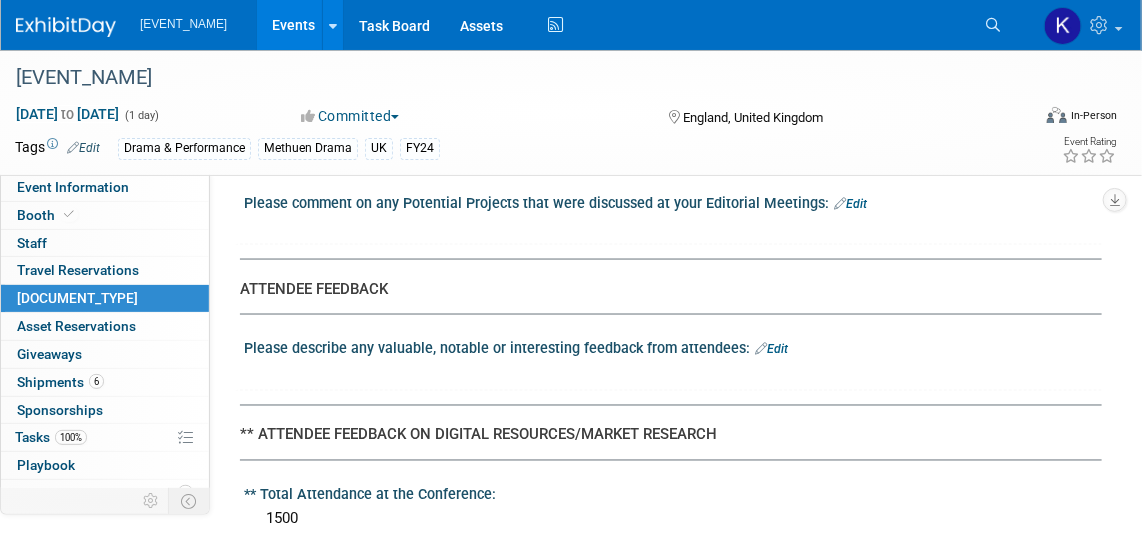 scroll, scrollTop: 3698, scrollLeft: 0, axis: vertical 